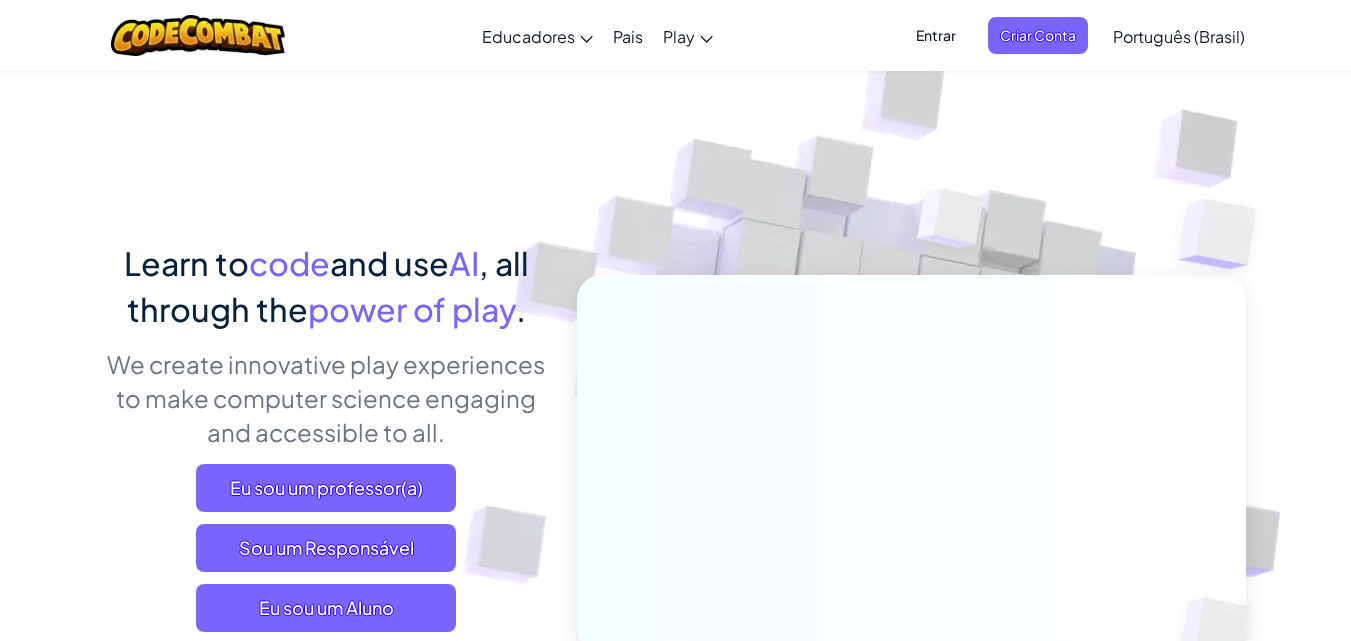 scroll, scrollTop: 0, scrollLeft: 0, axis: both 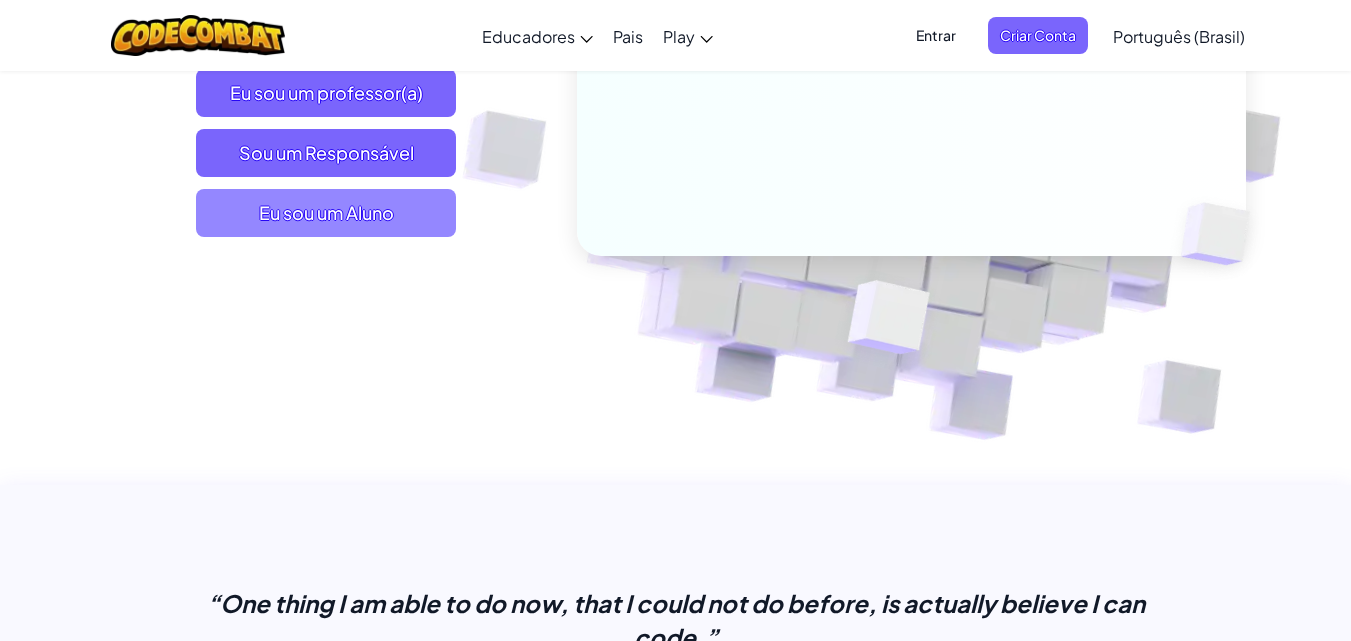click on "Eu sou um Aluno" at bounding box center [326, 213] 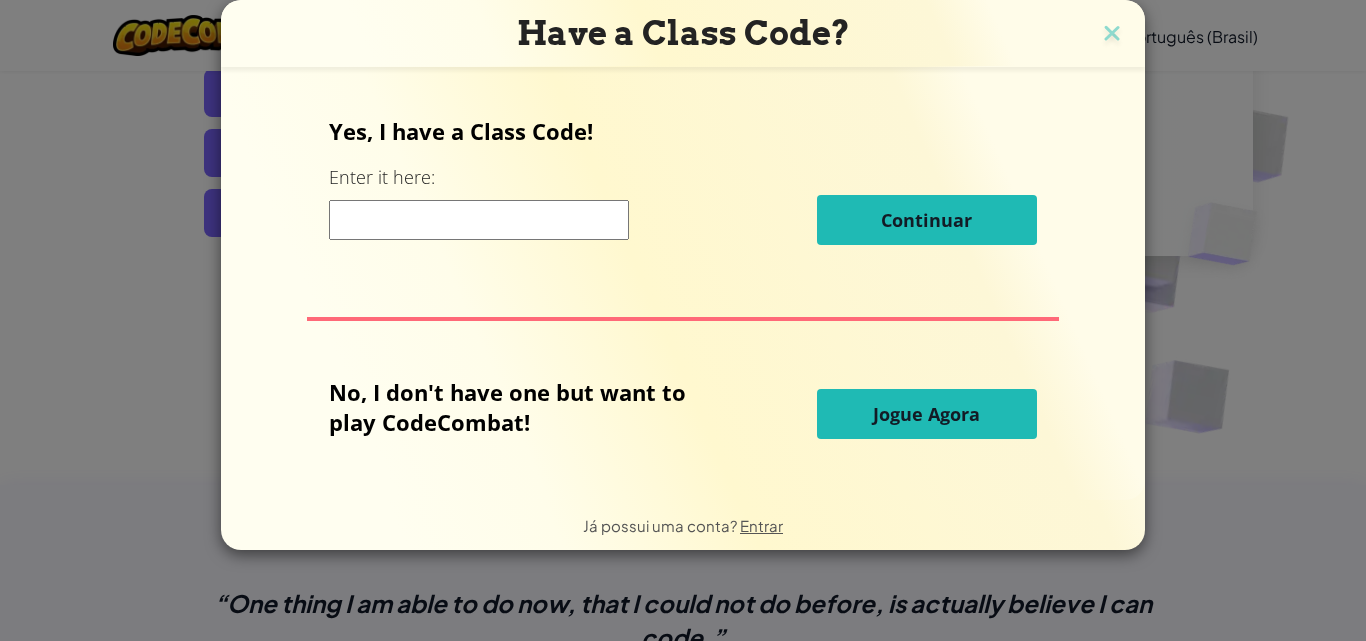 click on "Jogue Agora" at bounding box center (926, 414) 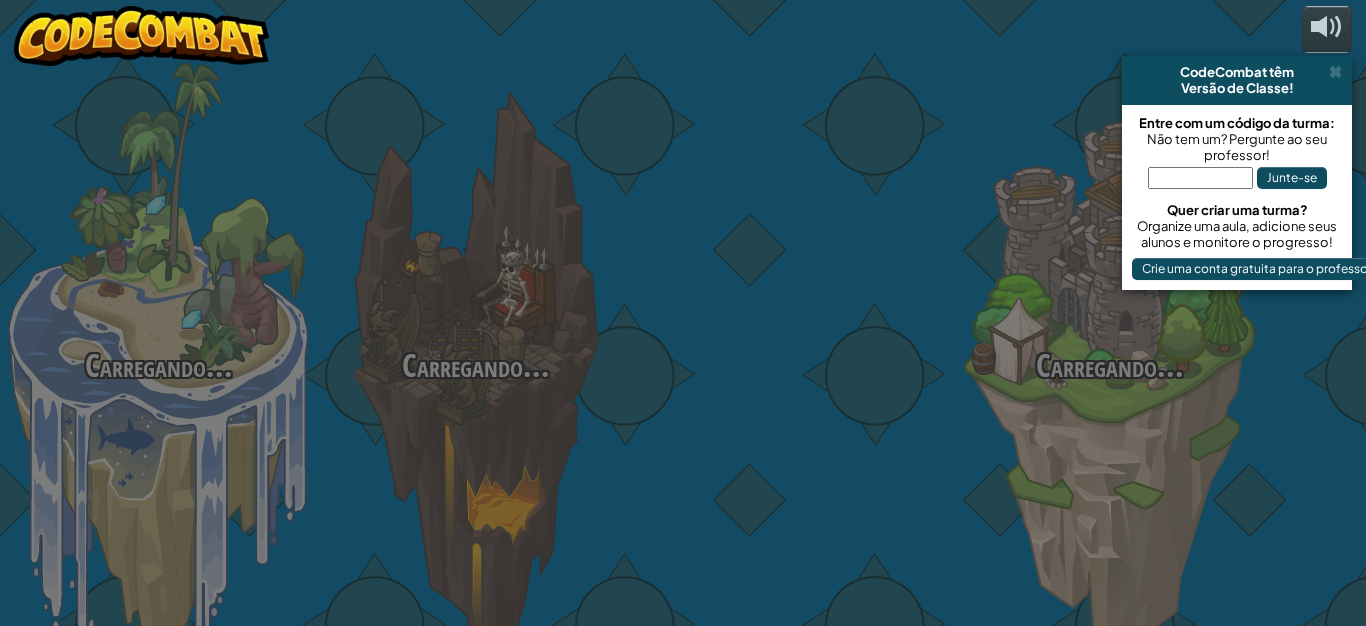select on "pt-BR" 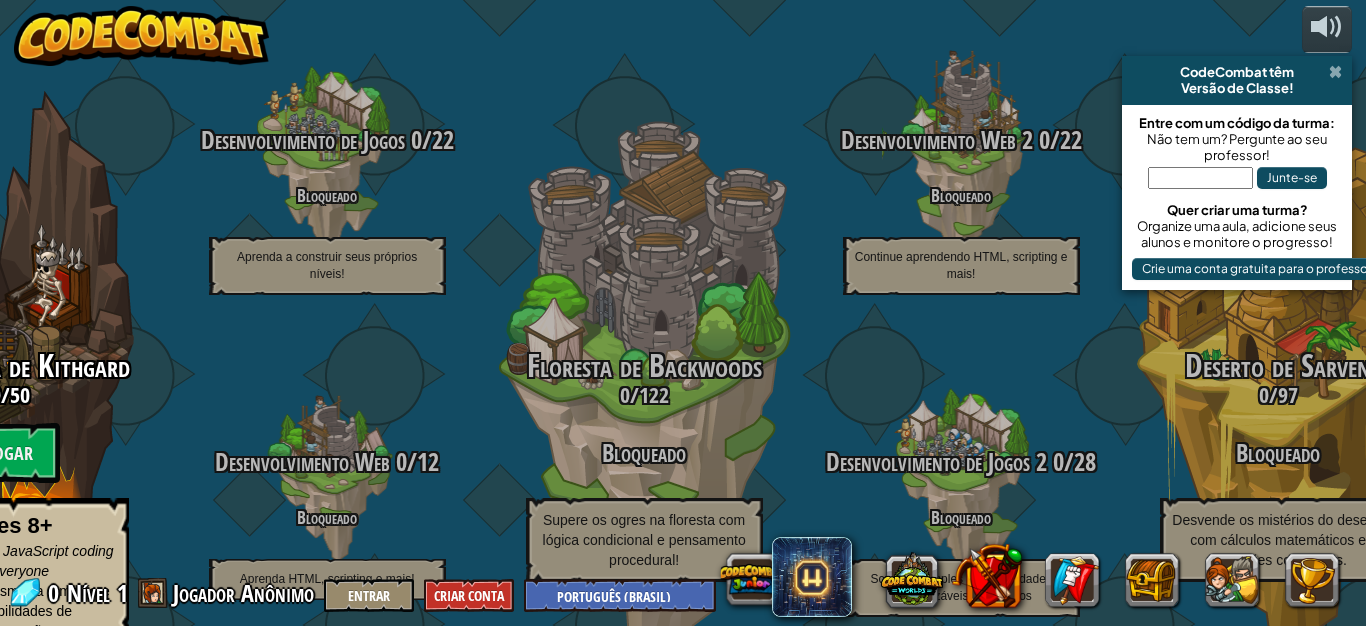click at bounding box center (1335, 72) 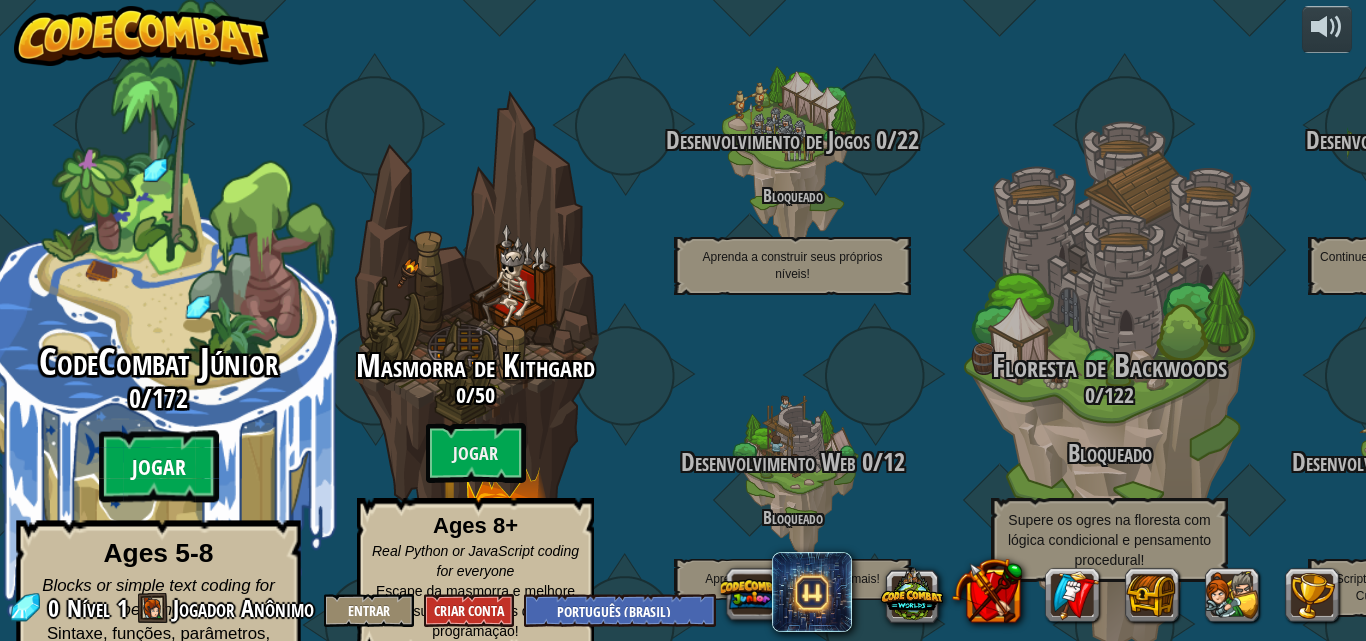 click on "Jogar" at bounding box center [159, 467] 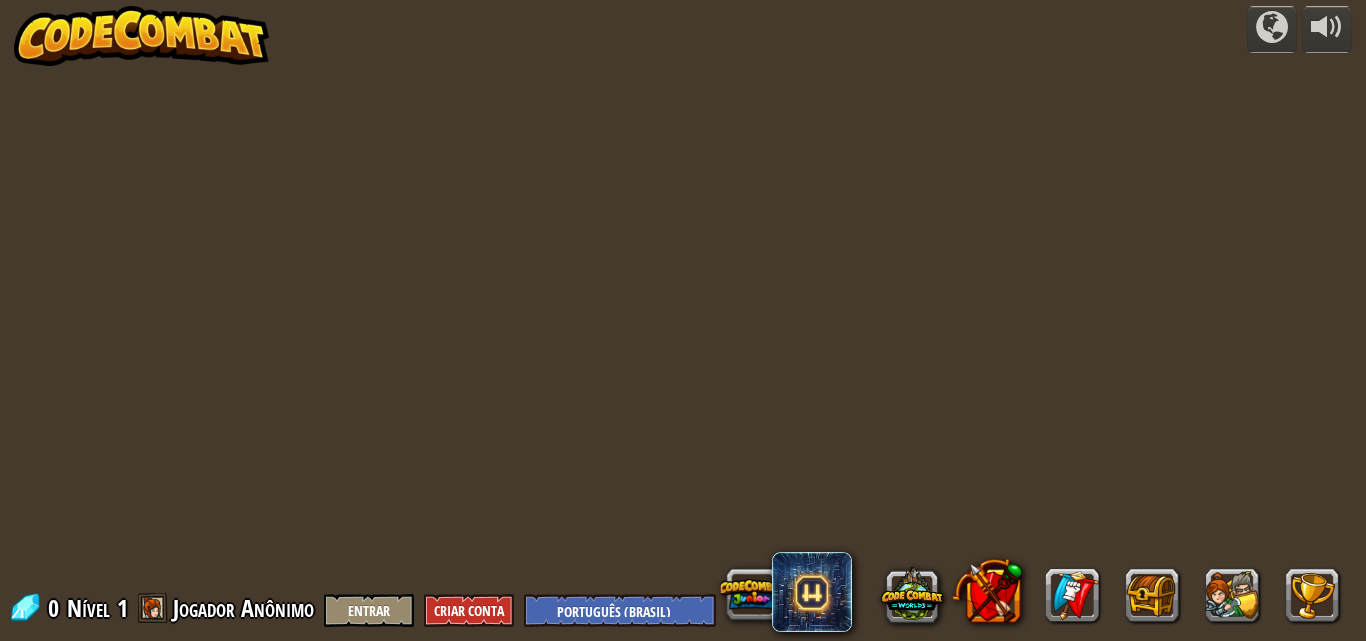 select on "pt-BR" 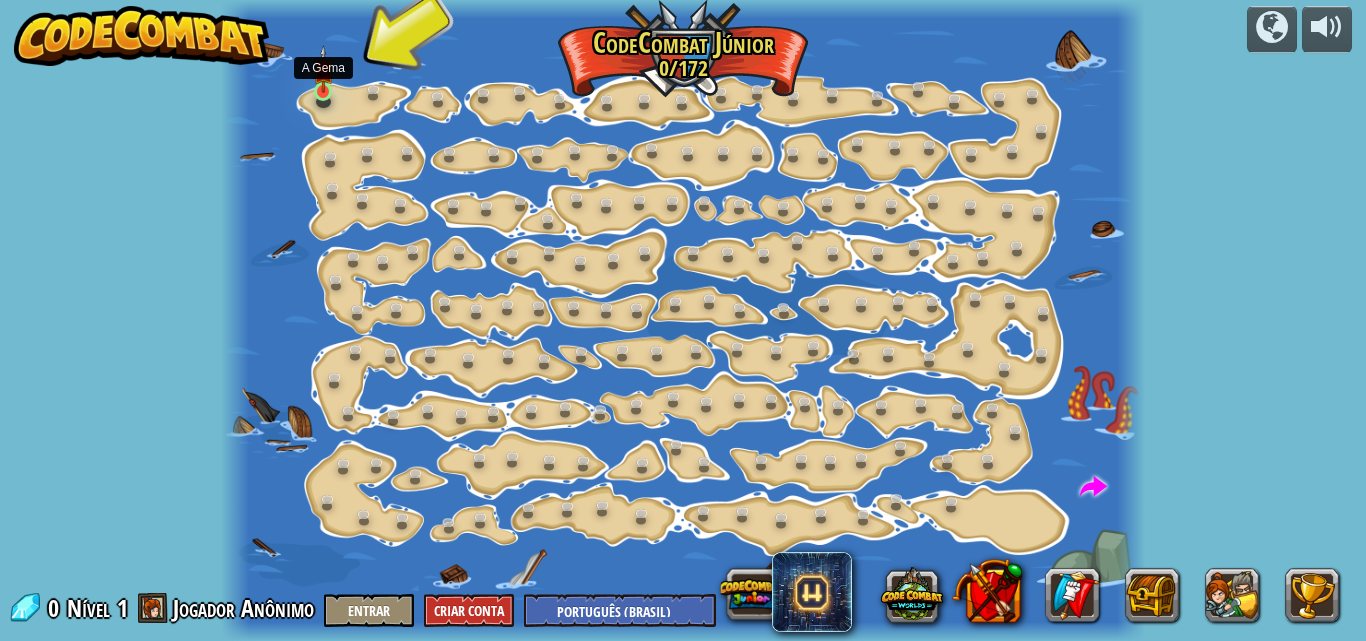 click at bounding box center [323, 69] 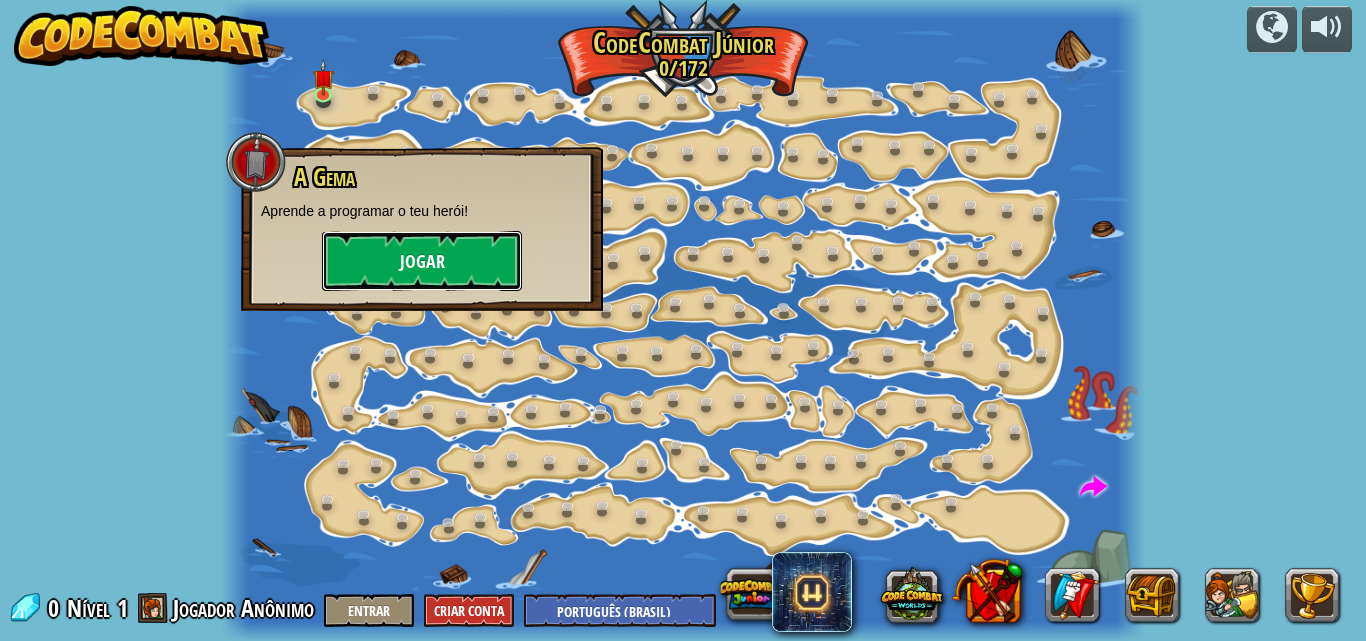click on "Jogar" at bounding box center [422, 261] 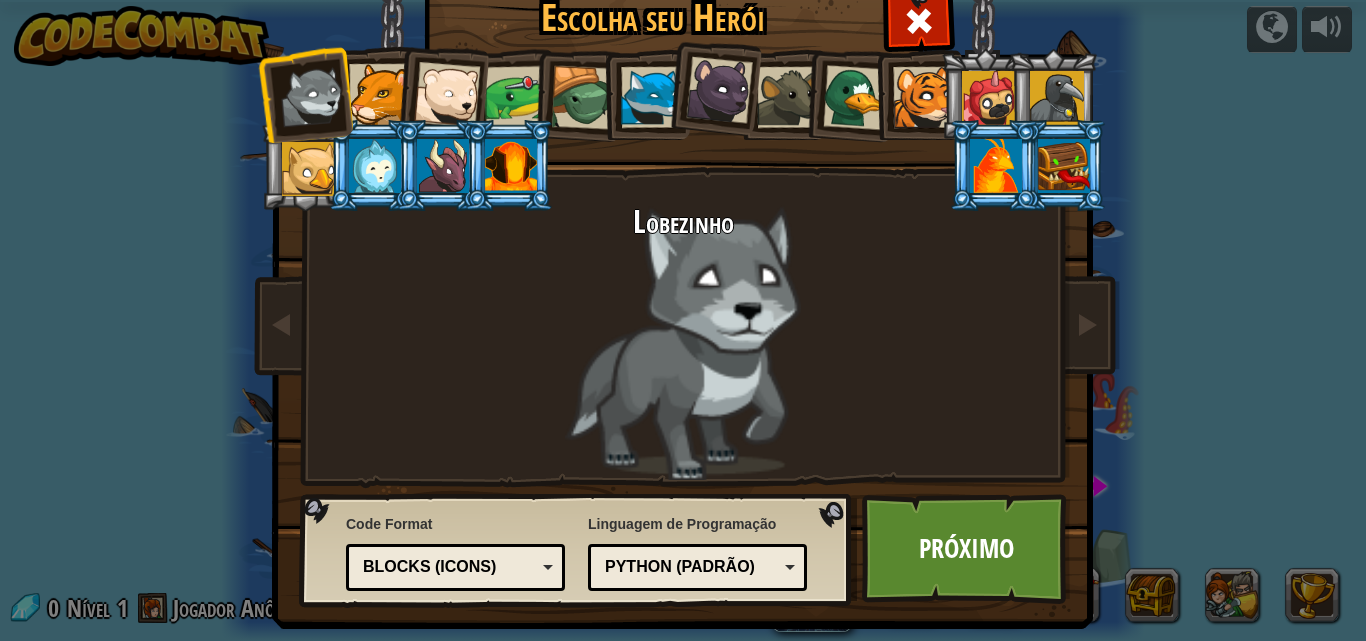 click at bounding box center (712, 87) 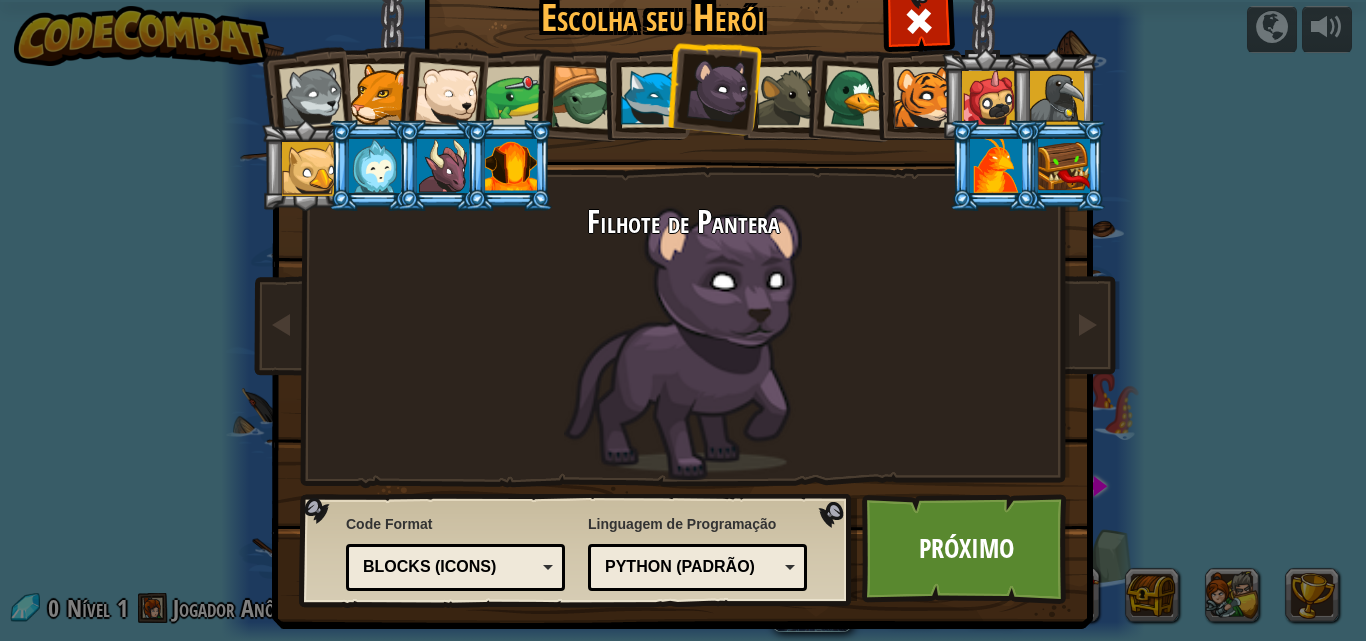 click at bounding box center [651, 97] 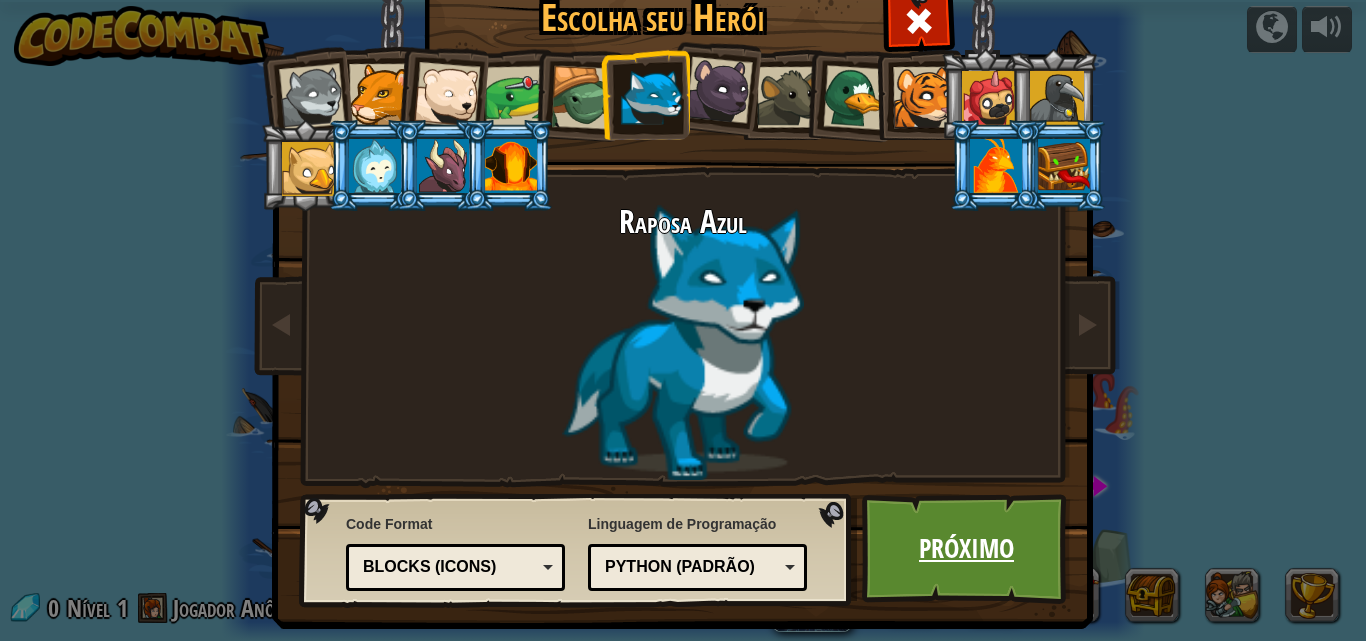 click on "Próximo" at bounding box center (966, 549) 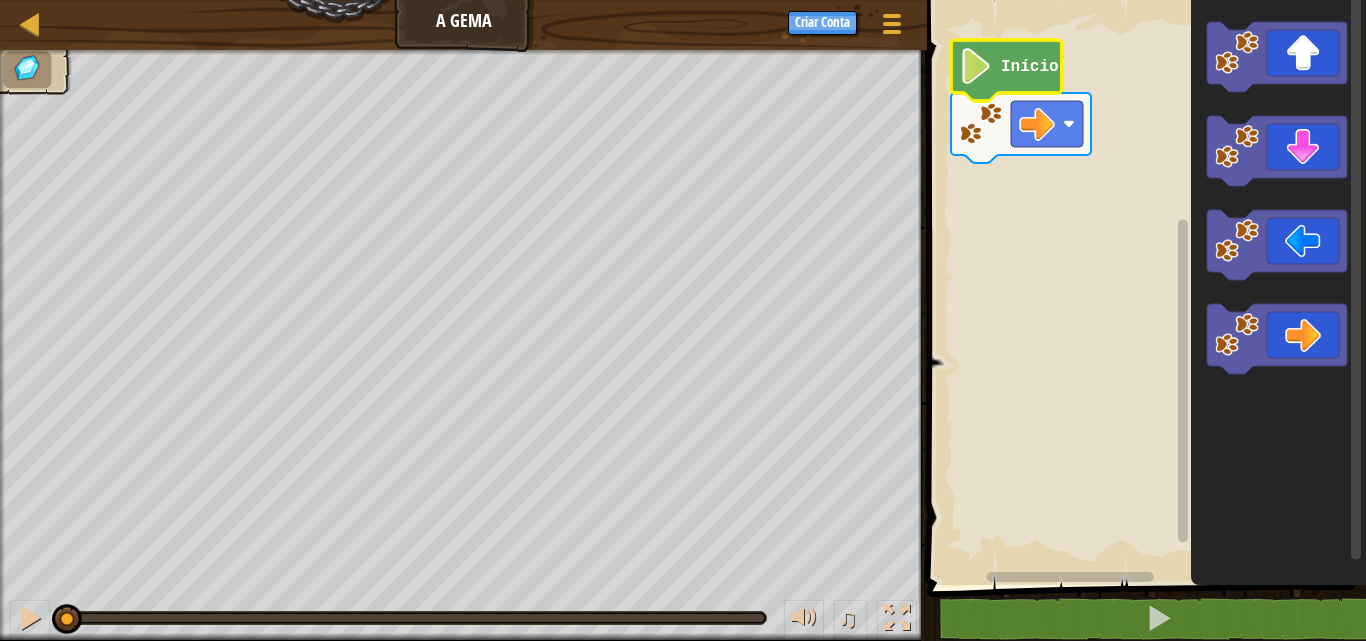 click on "Início" 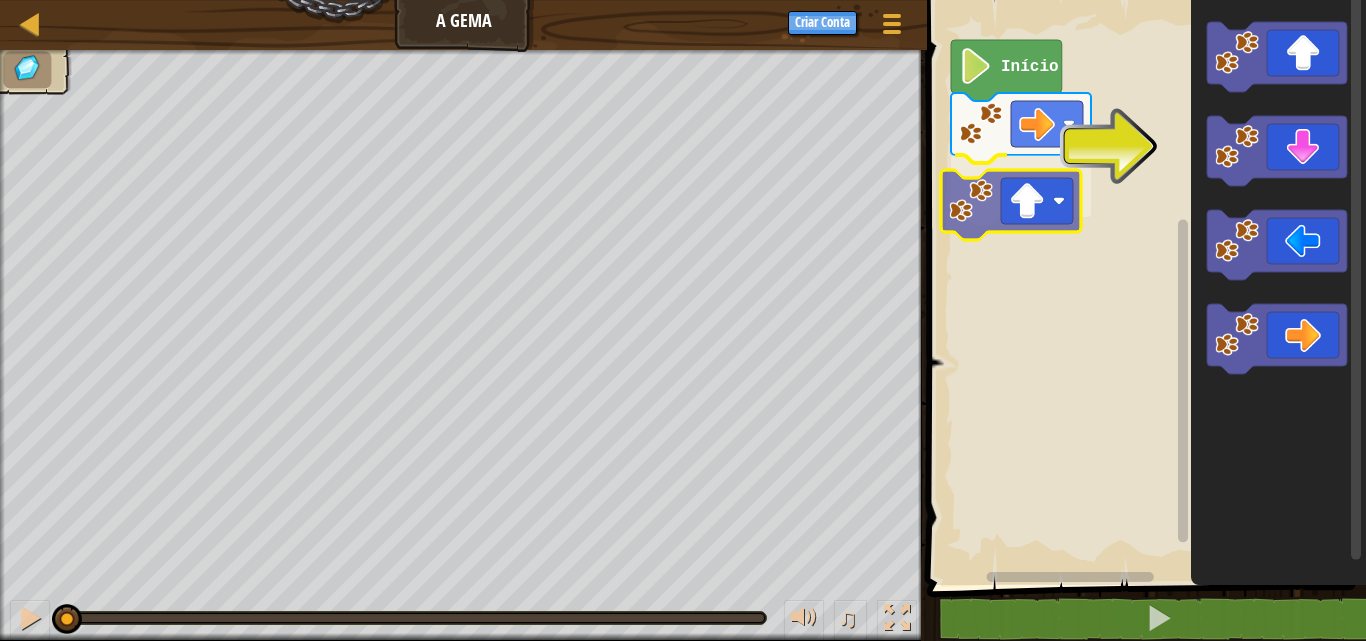 click on "Início" at bounding box center (1143, 287) 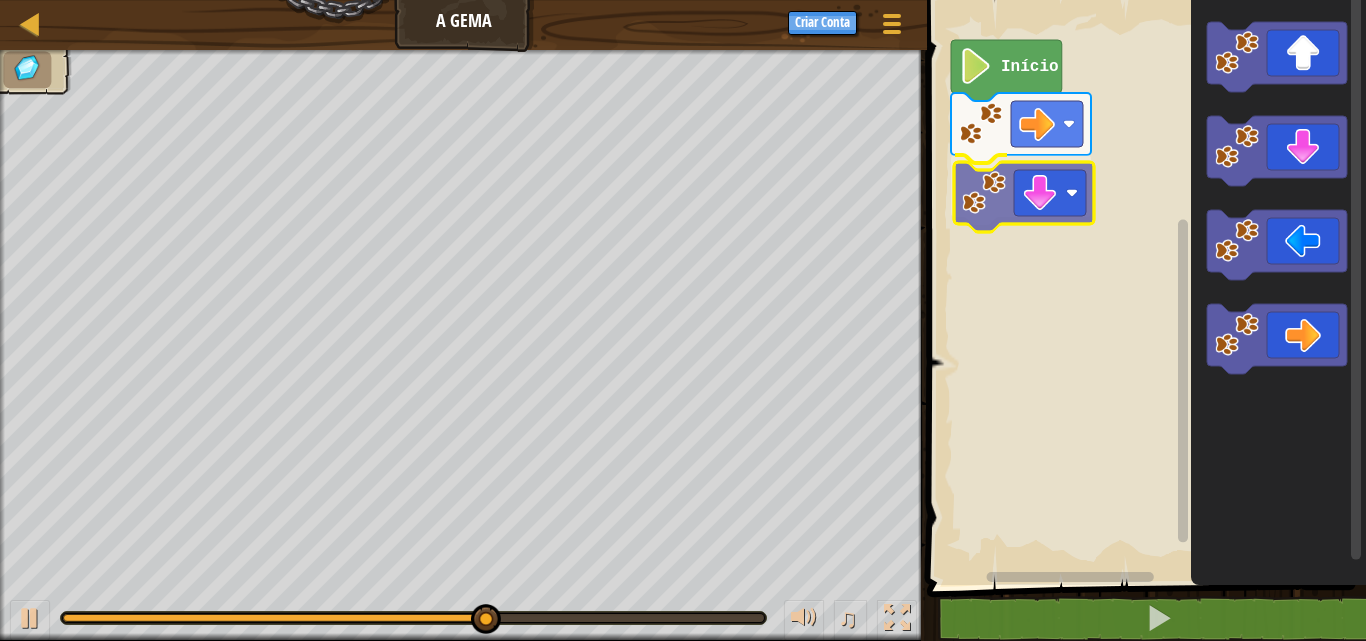 click on "Início" at bounding box center [1143, 287] 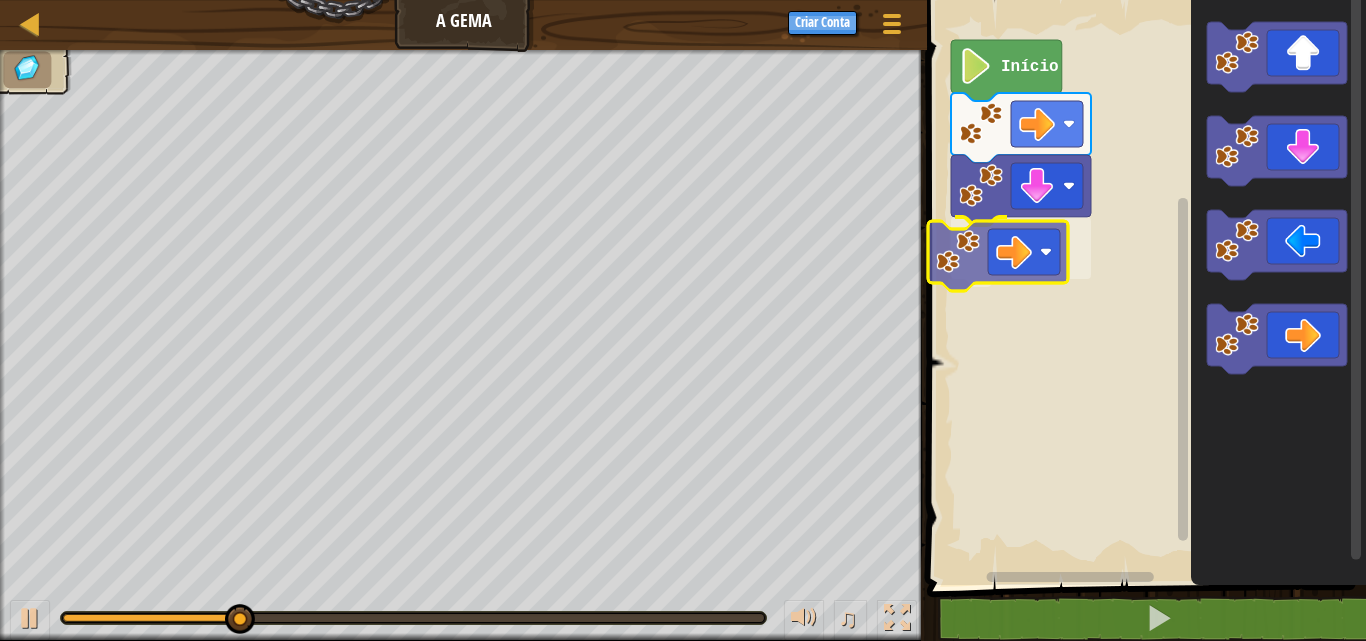 click on "Início" at bounding box center (1143, 287) 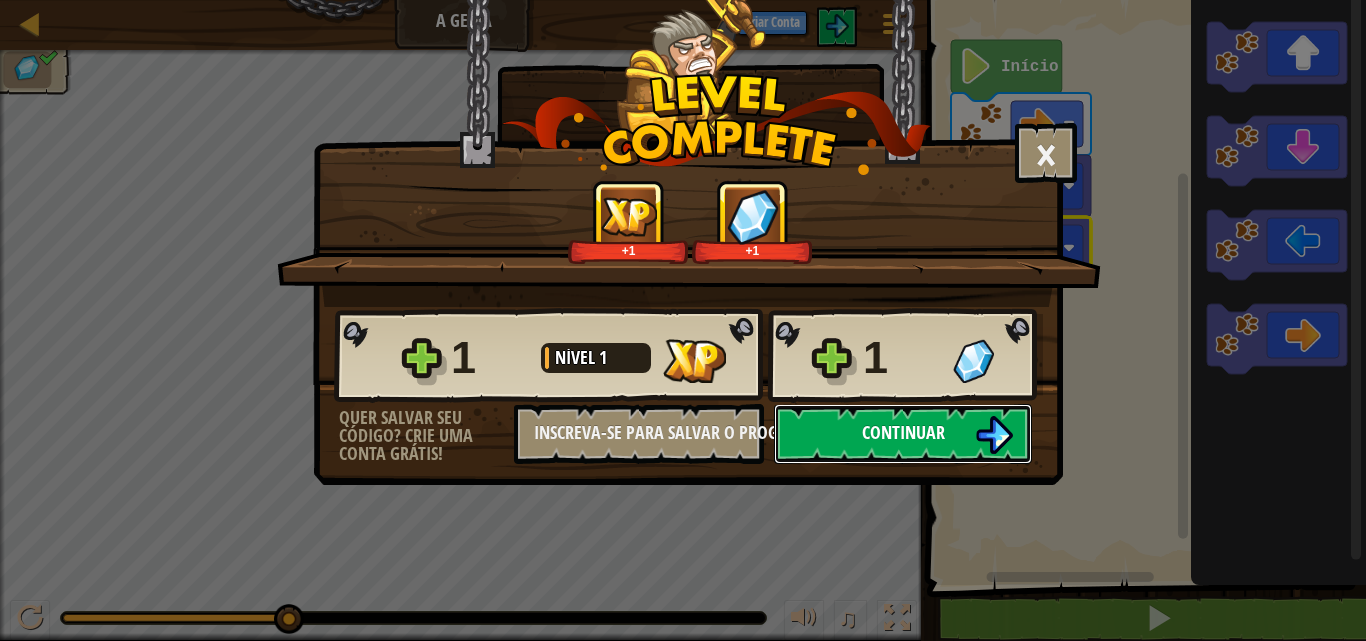click on "Continuar" at bounding box center [903, 434] 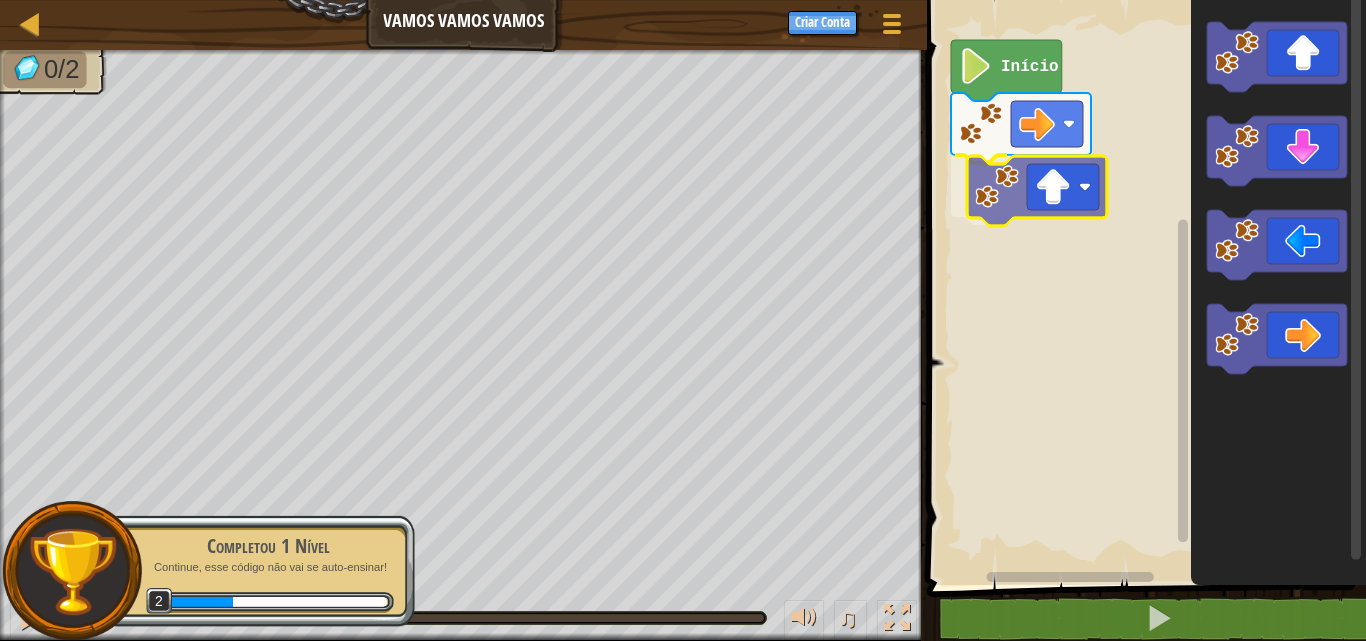 click on "Início" at bounding box center (1143, 287) 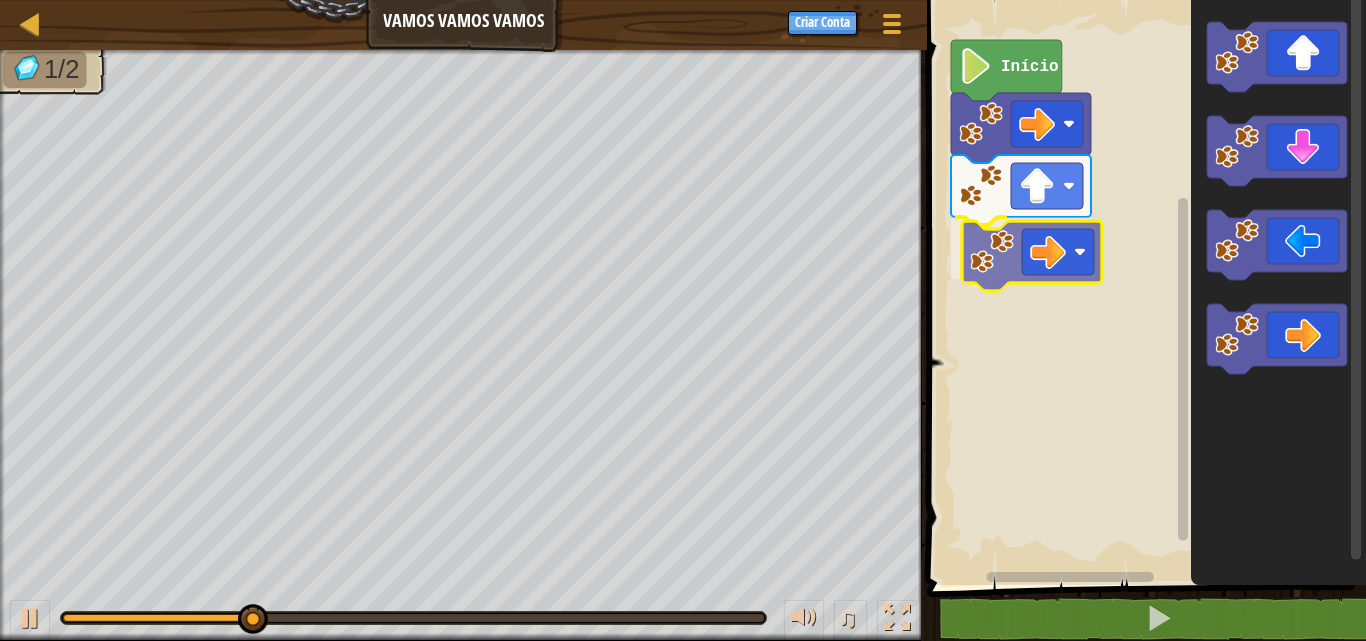 click on "Início" at bounding box center (1143, 287) 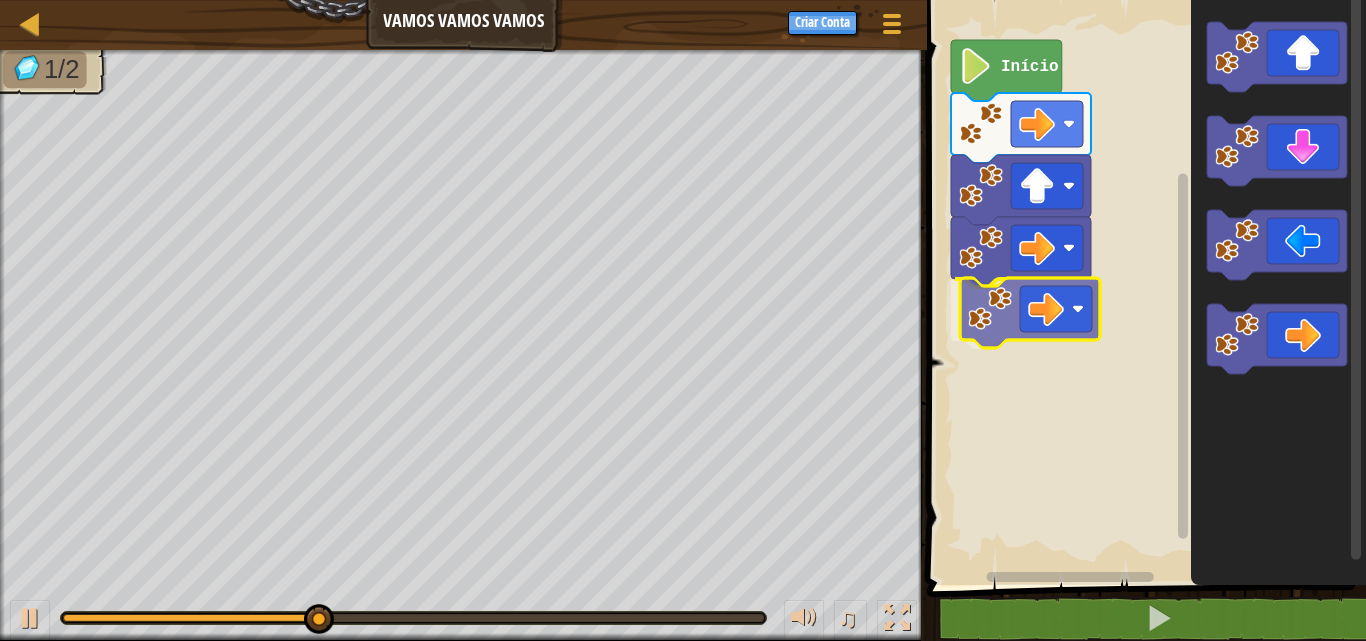 click on "Início" at bounding box center (1143, 287) 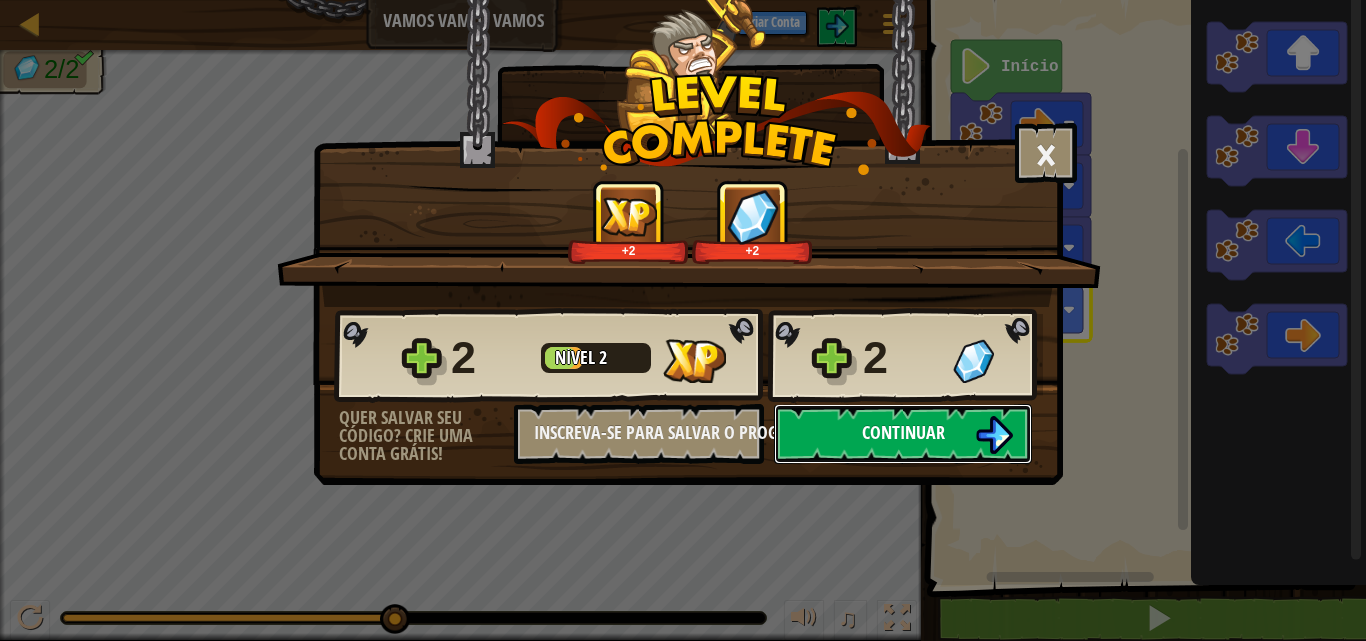 click on "Continuar" at bounding box center [903, 432] 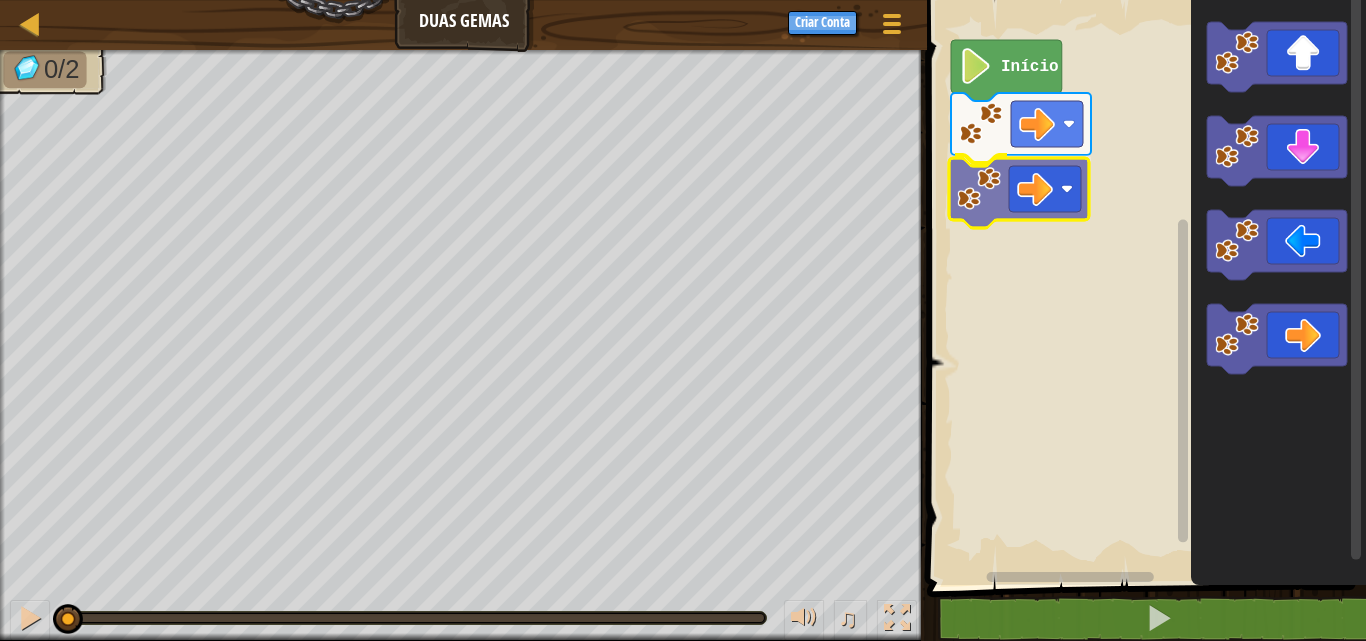 click on "Início" at bounding box center (1143, 287) 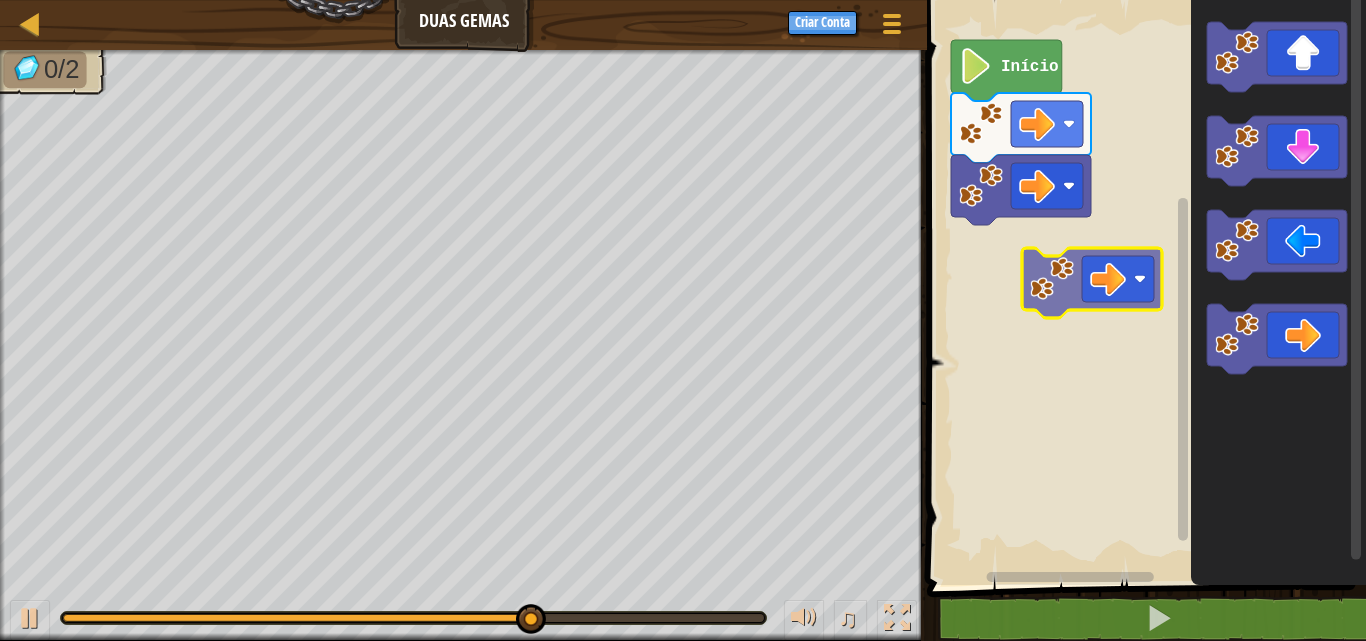 click on "Início" at bounding box center [1143, 287] 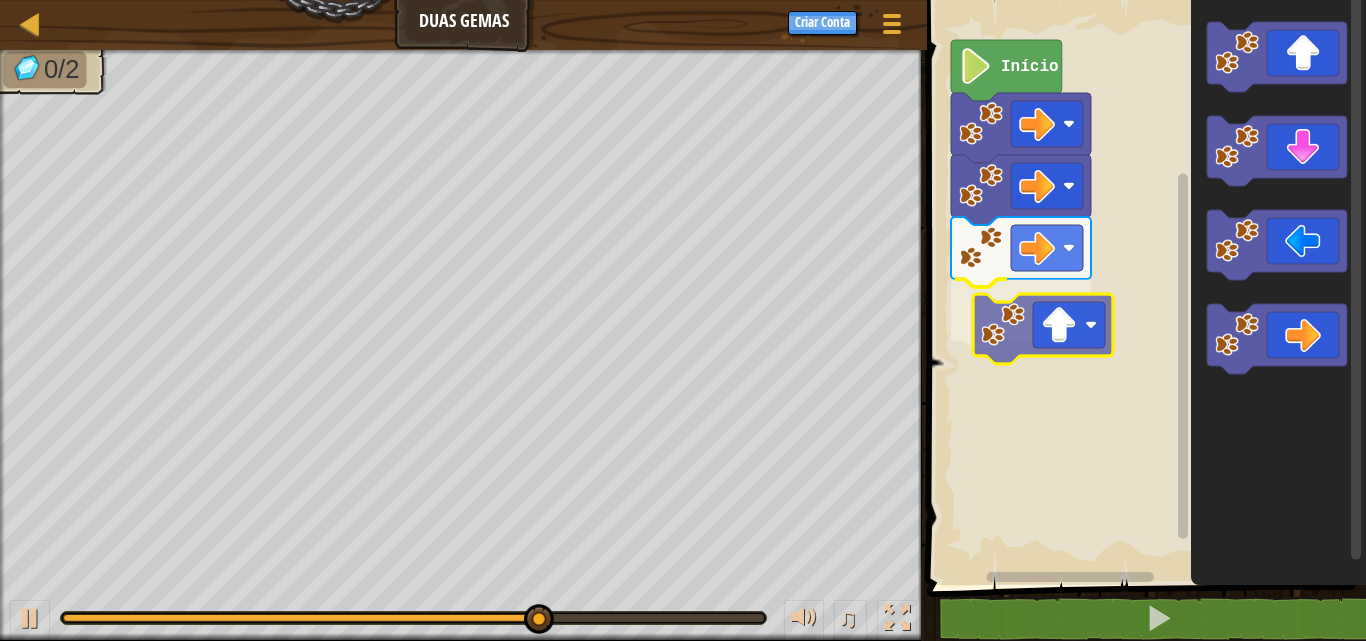 click on "Início" at bounding box center [1143, 287] 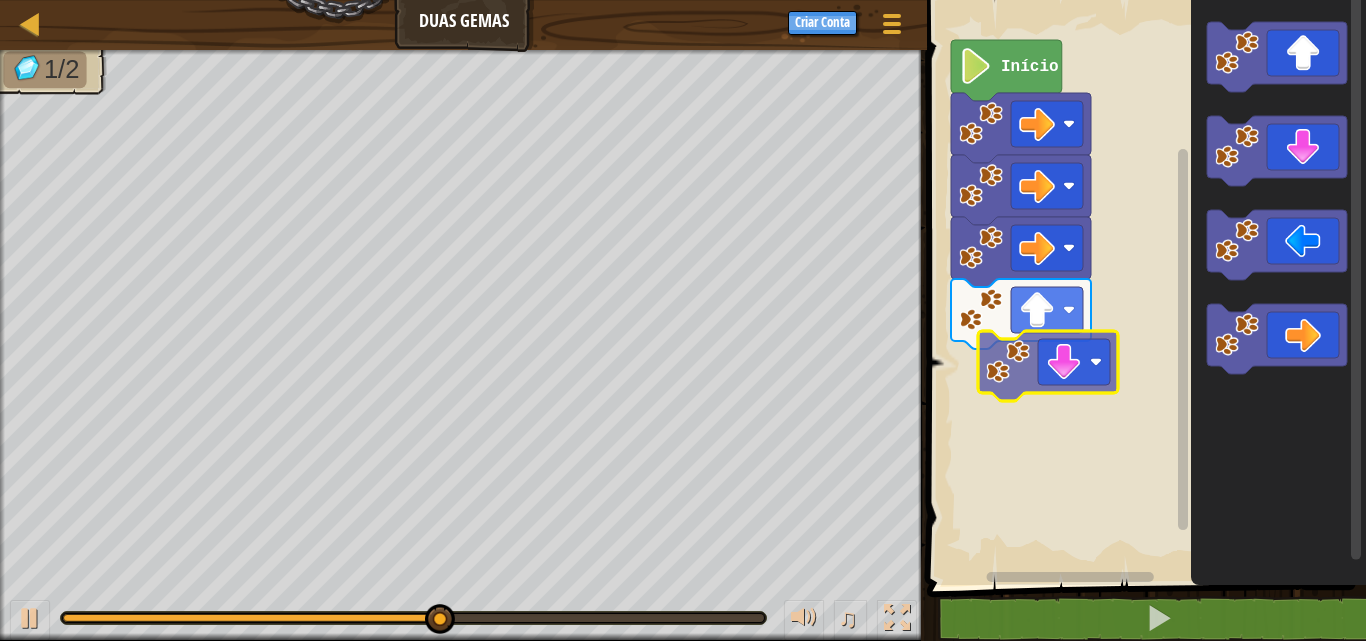 click on "Início" at bounding box center [1143, 287] 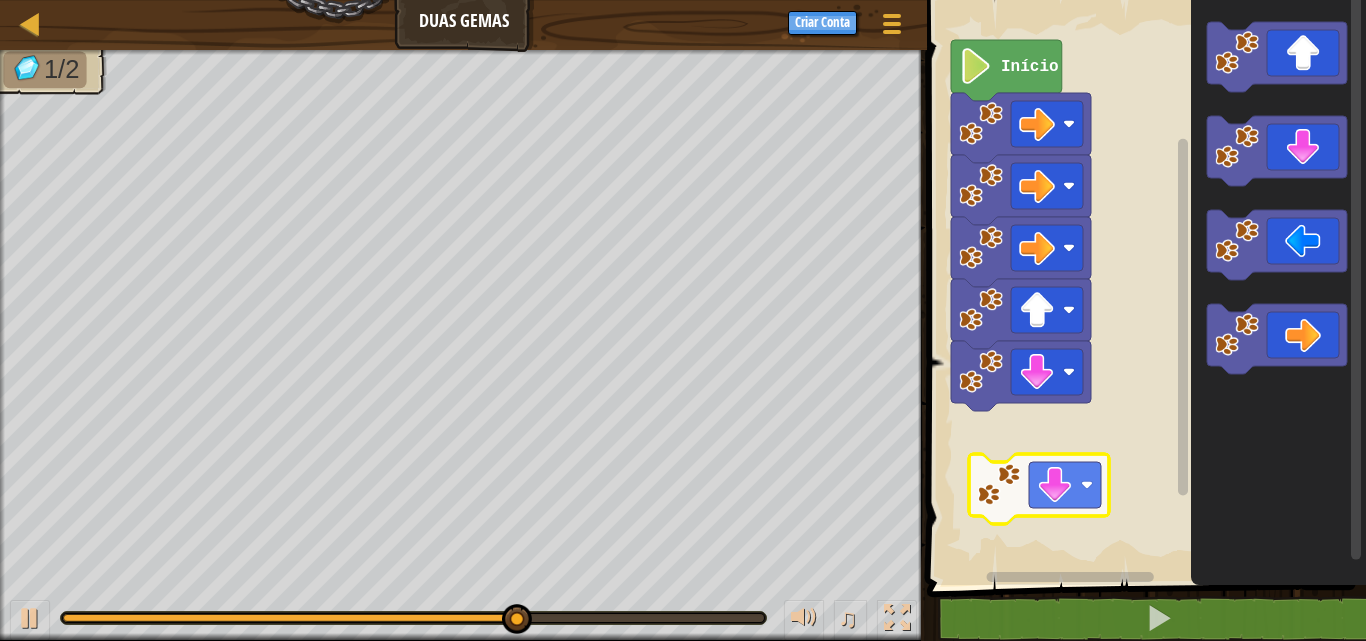 click on "Início" at bounding box center (1143, 287) 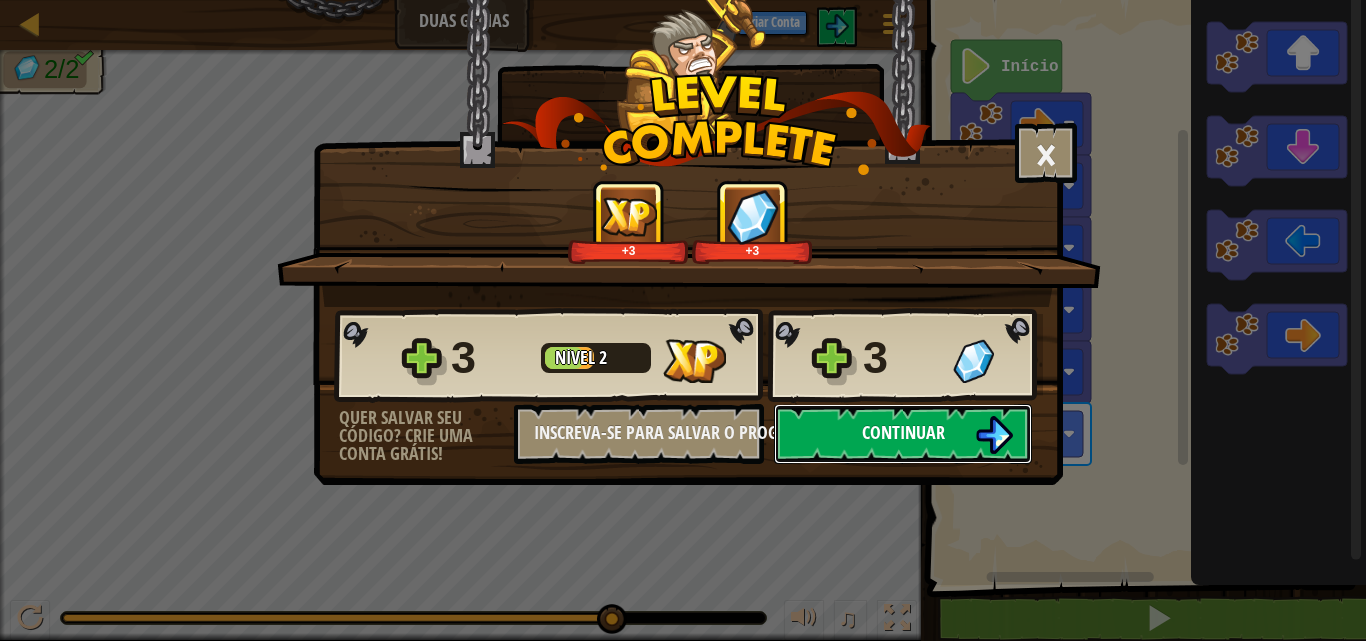 click on "Continuar" at bounding box center (903, 432) 